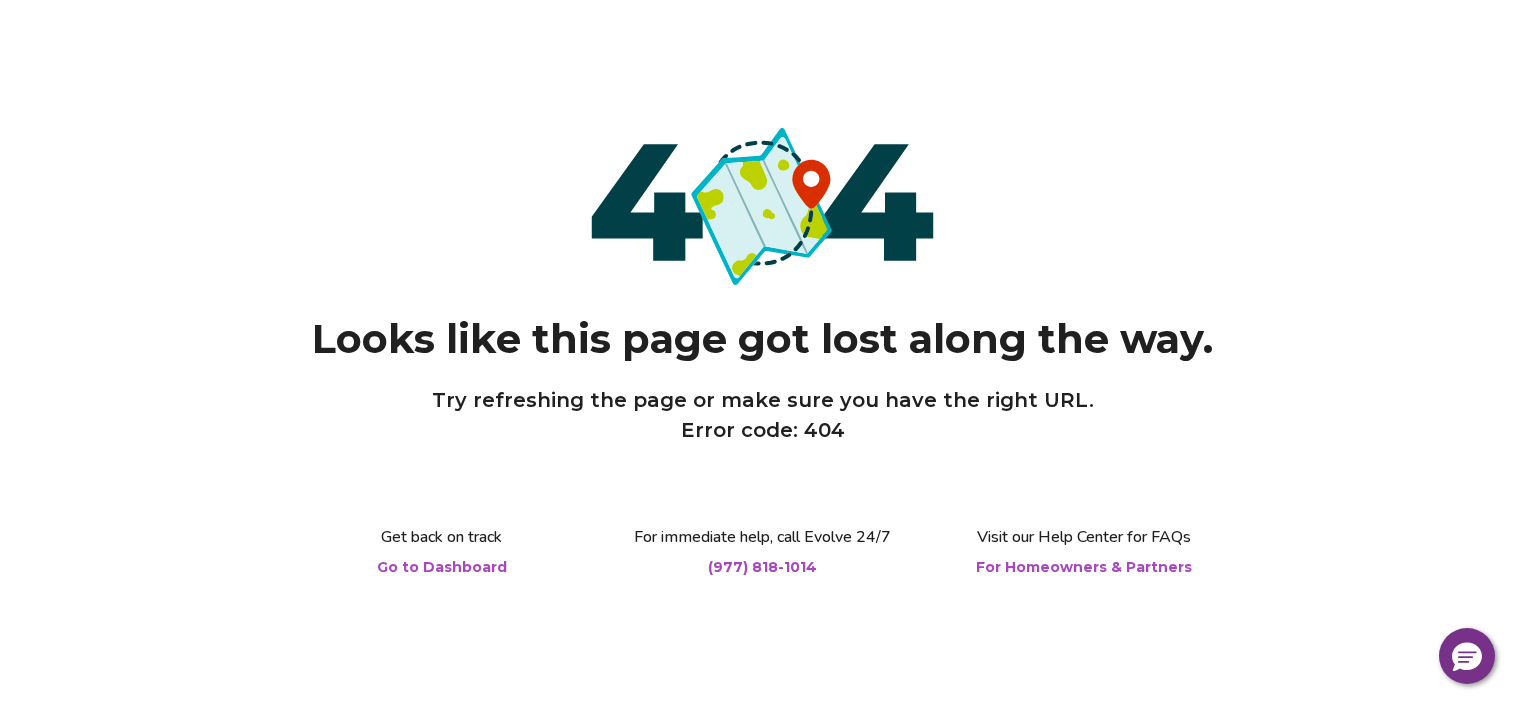 scroll, scrollTop: 0, scrollLeft: 0, axis: both 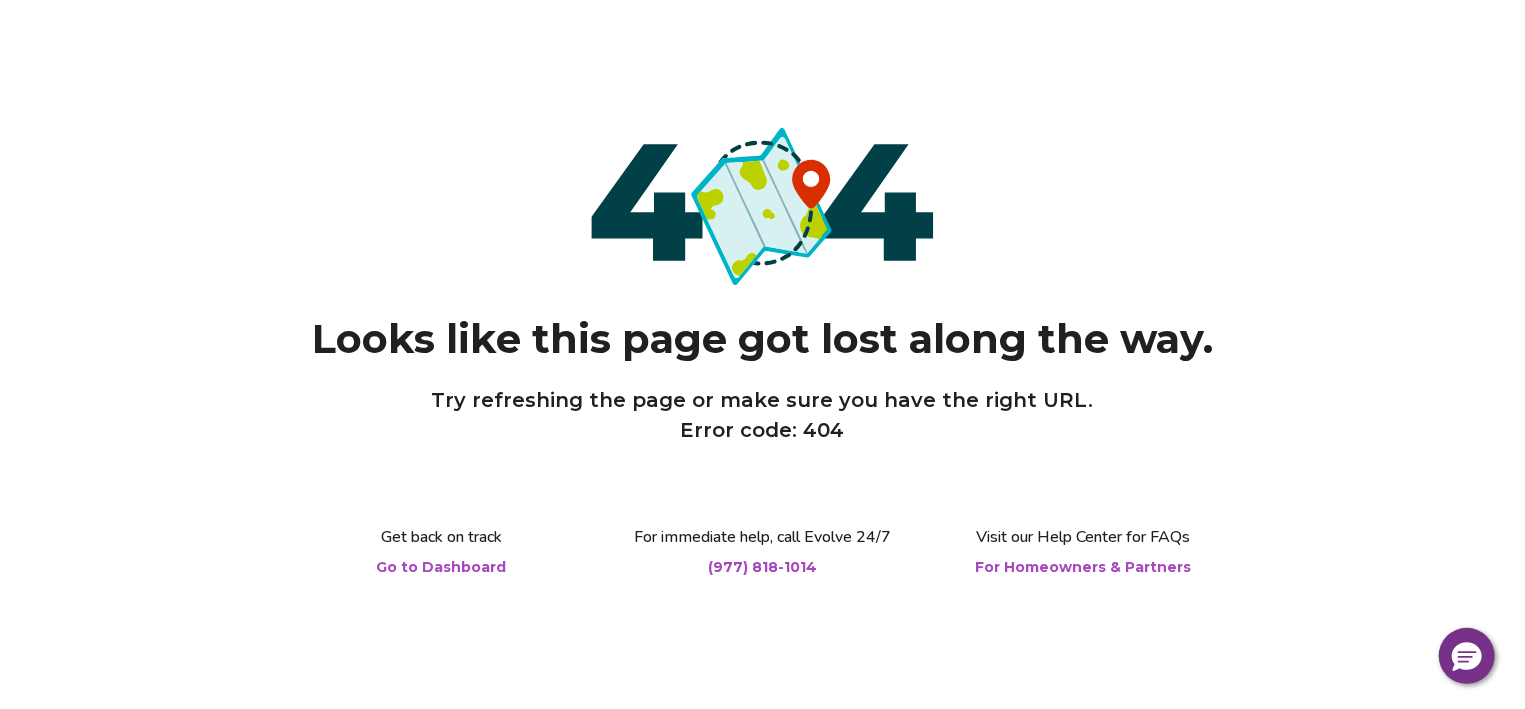 click on "Go to Dashboard" at bounding box center [442, 567] 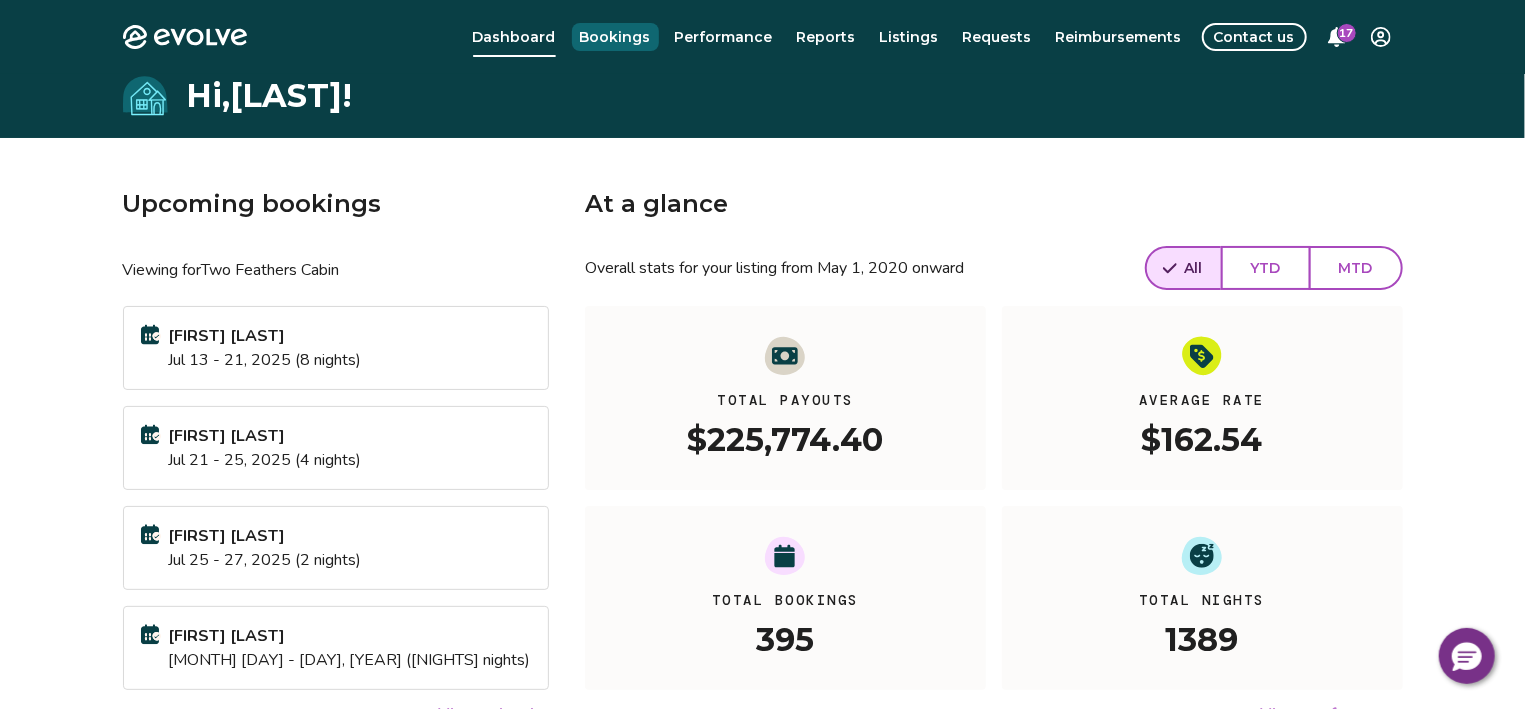 click on "Bookings" at bounding box center (615, 37) 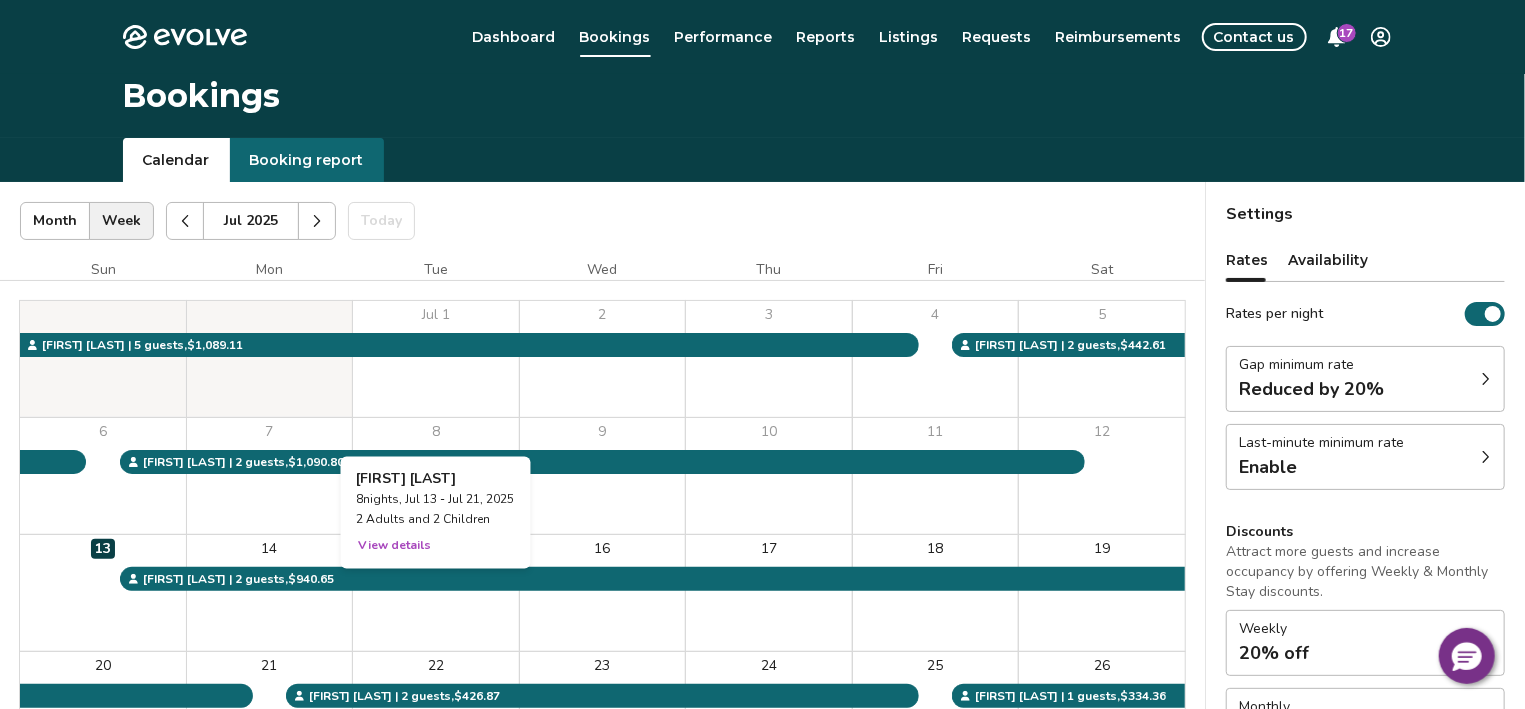 click on "View details" at bounding box center [395, 545] 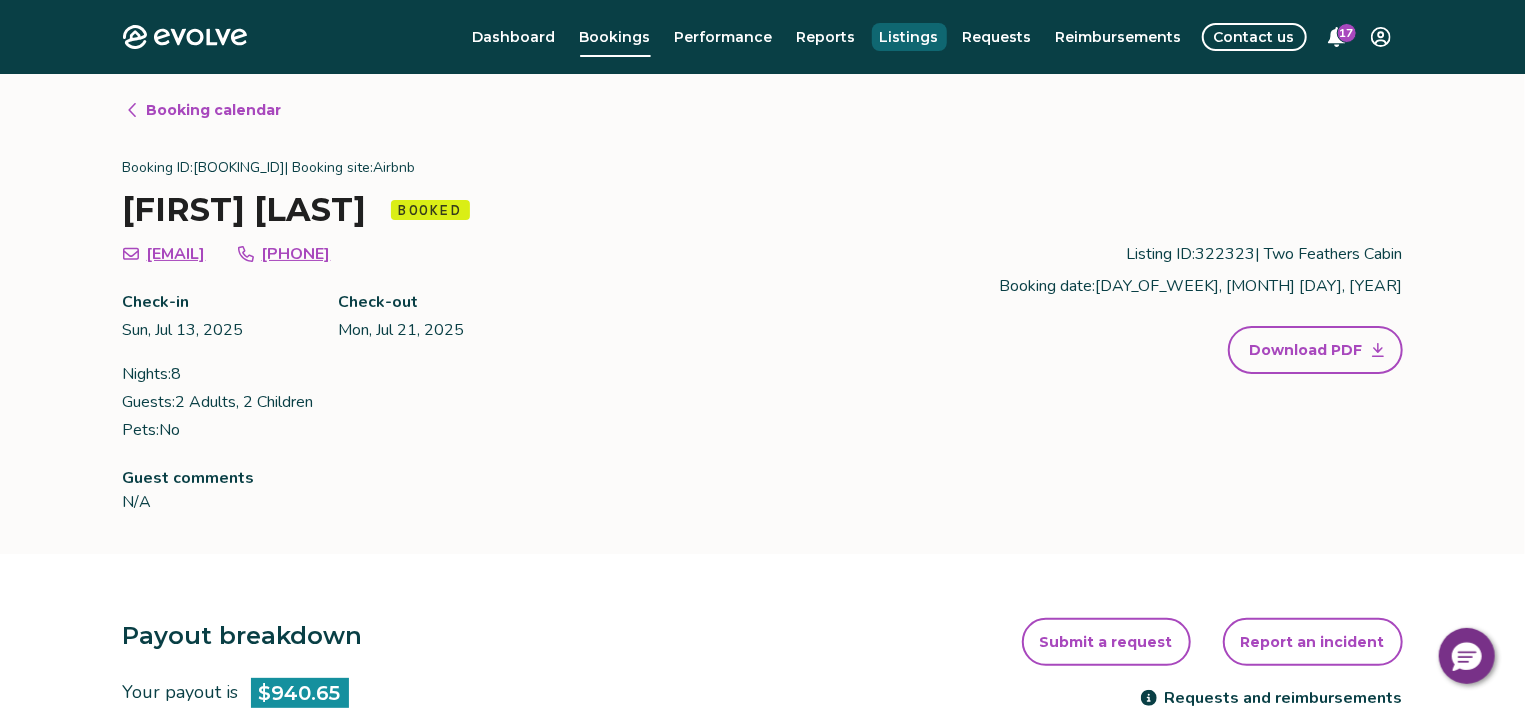 click on "Listings" at bounding box center (909, 37) 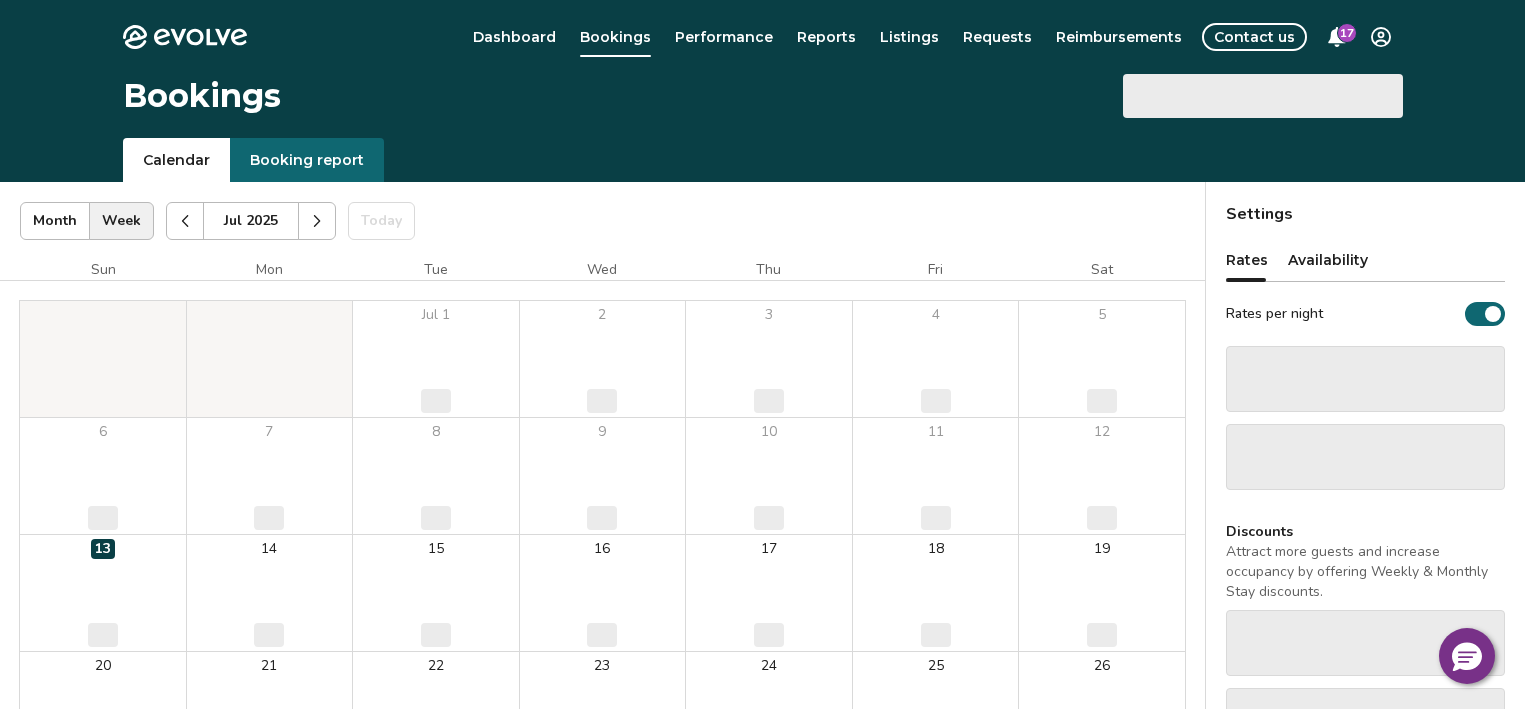 scroll, scrollTop: 0, scrollLeft: 0, axis: both 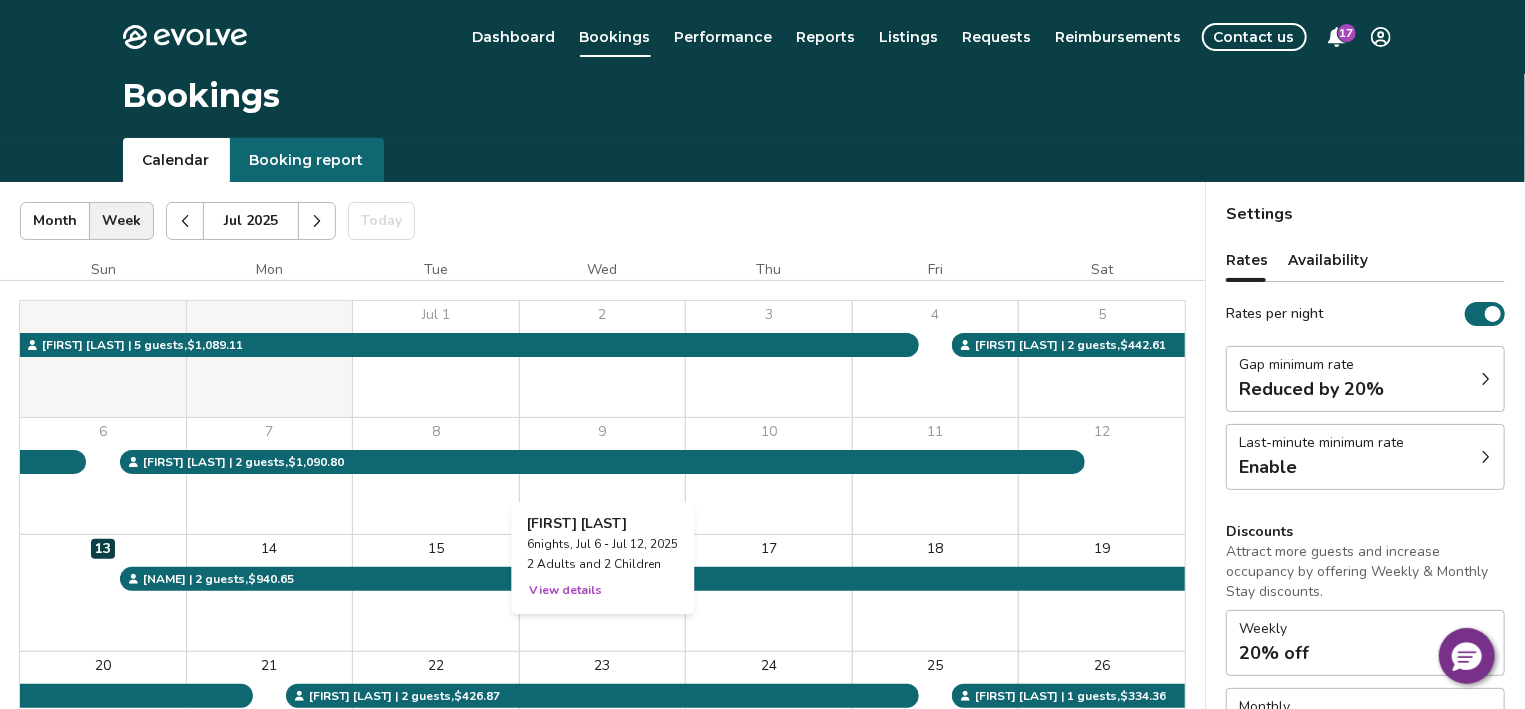 click on "View details" at bounding box center (565, 591) 